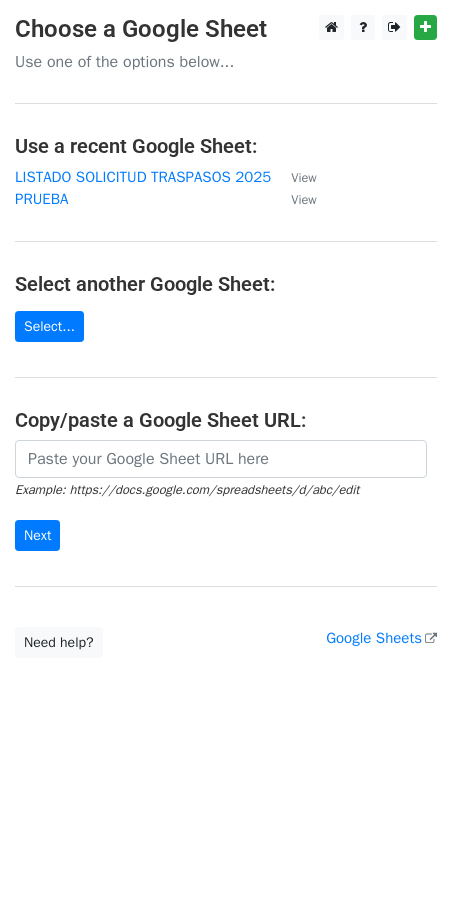scroll, scrollTop: 0, scrollLeft: 0, axis: both 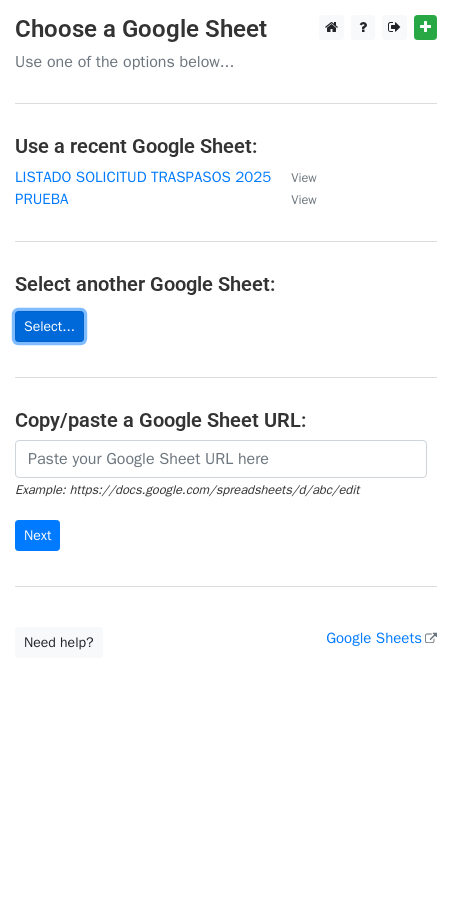 click on "Select..." at bounding box center [49, 326] 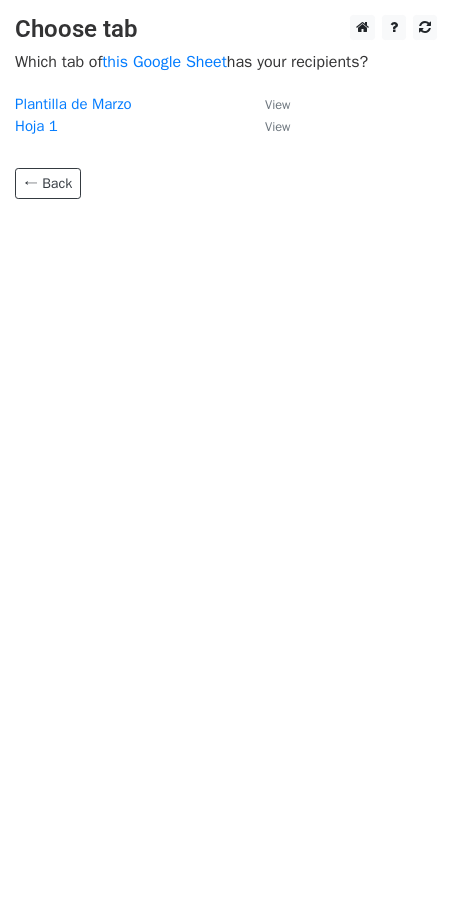 scroll, scrollTop: 0, scrollLeft: 0, axis: both 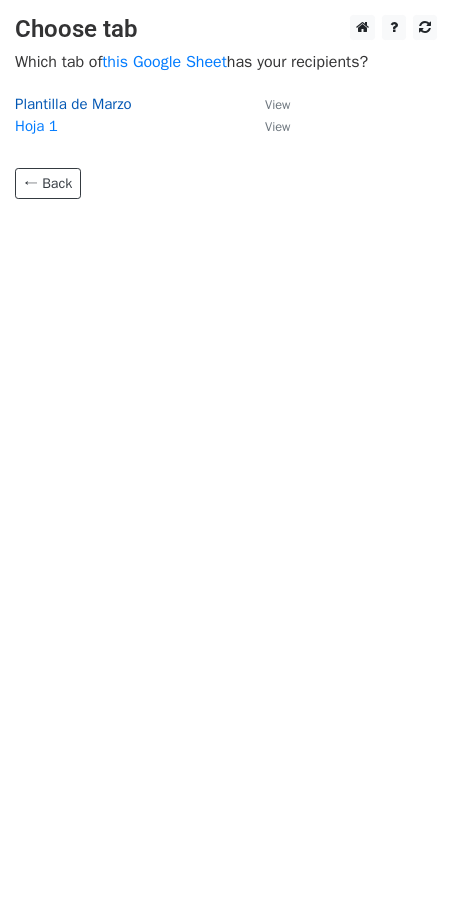 click on "Plantilla de Marzo" at bounding box center [73, 104] 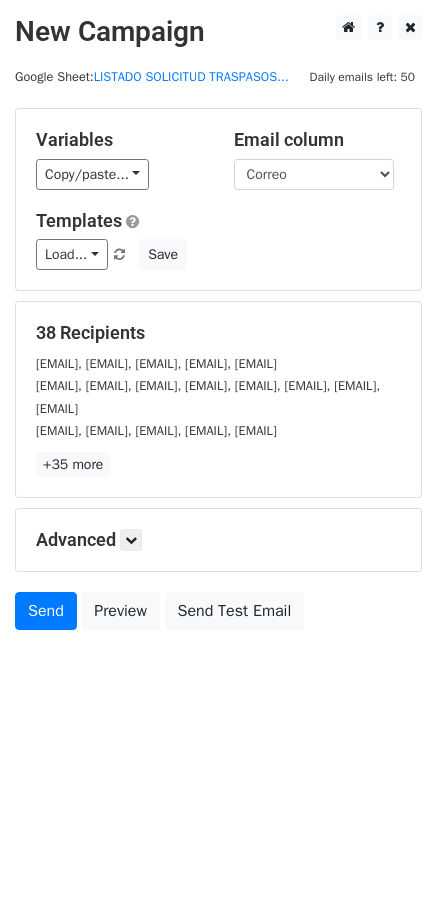scroll, scrollTop: 0, scrollLeft: 0, axis: both 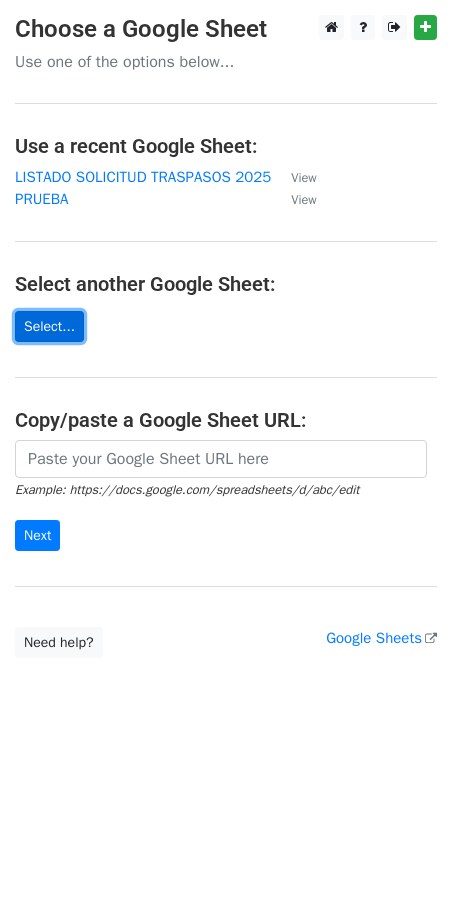 click on "Select..." at bounding box center [49, 326] 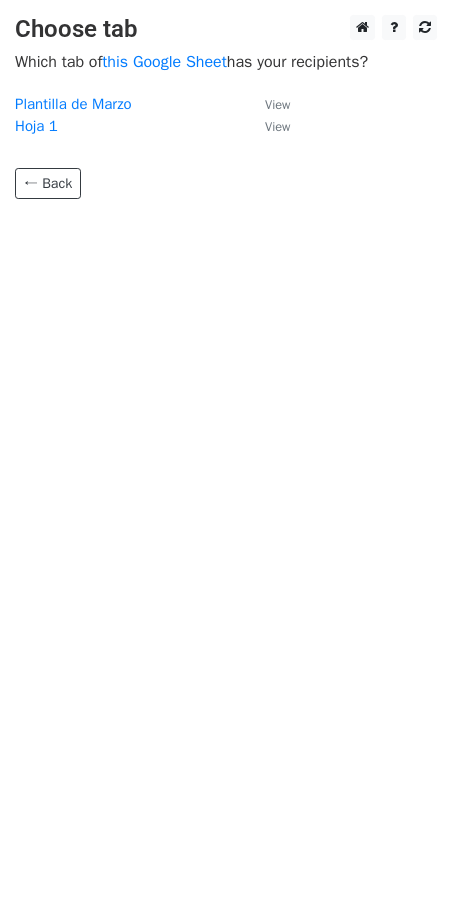 scroll, scrollTop: 0, scrollLeft: 0, axis: both 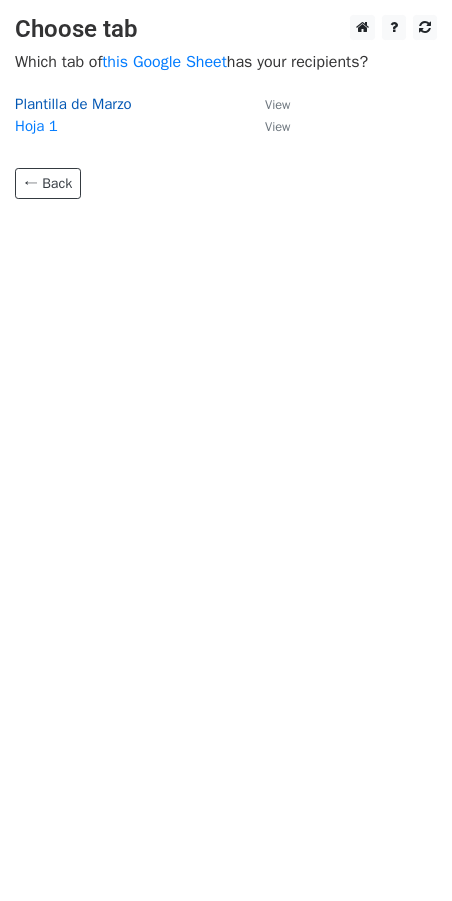 click on "Plantilla de Marzo" at bounding box center (73, 104) 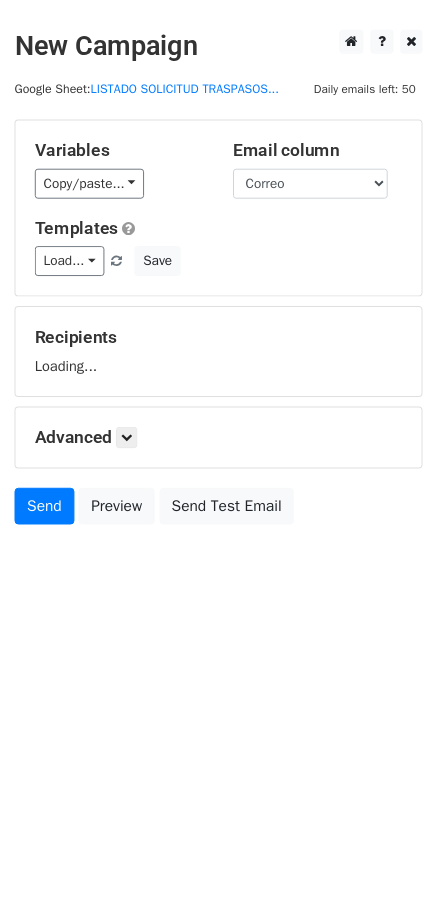 scroll, scrollTop: 0, scrollLeft: 0, axis: both 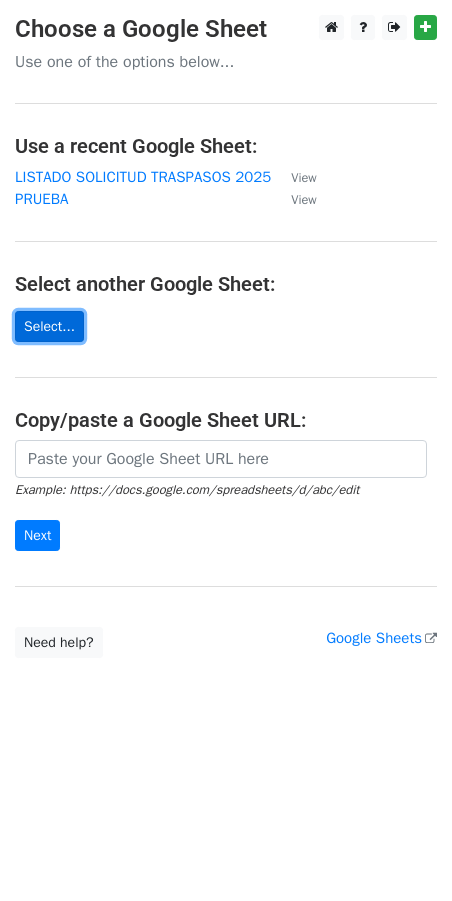 click on "Select..." at bounding box center [49, 326] 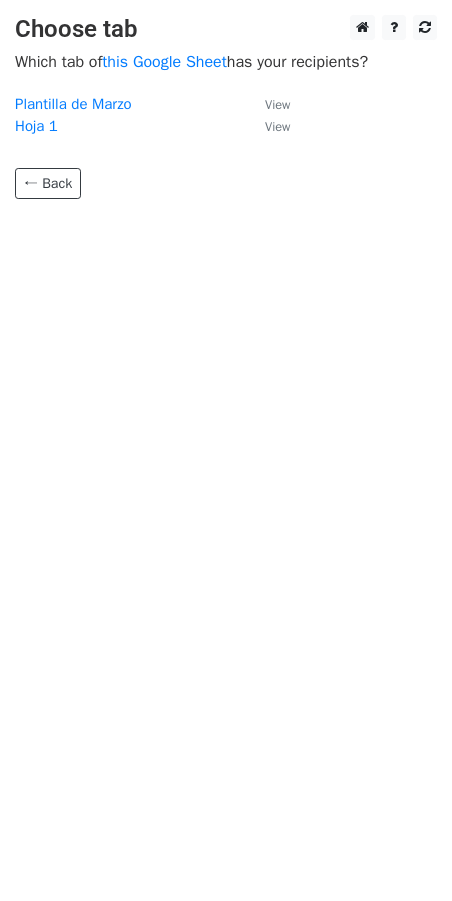 scroll, scrollTop: 0, scrollLeft: 0, axis: both 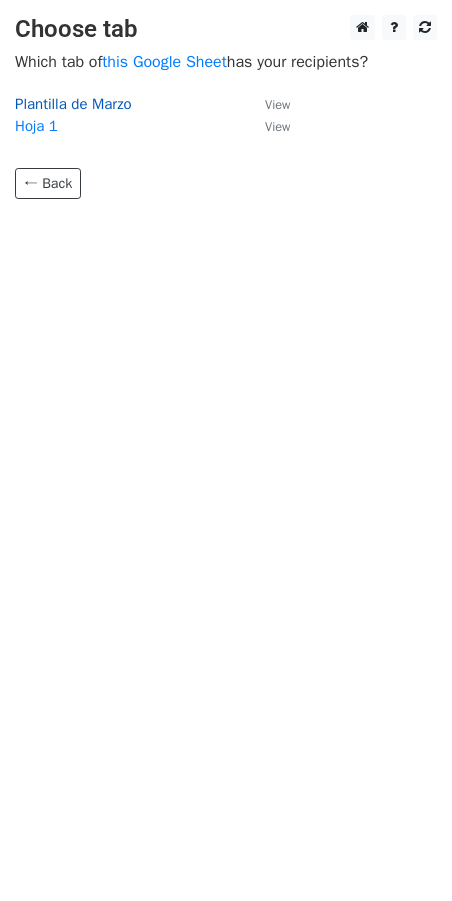click on "Plantilla de Marzo" at bounding box center [73, 104] 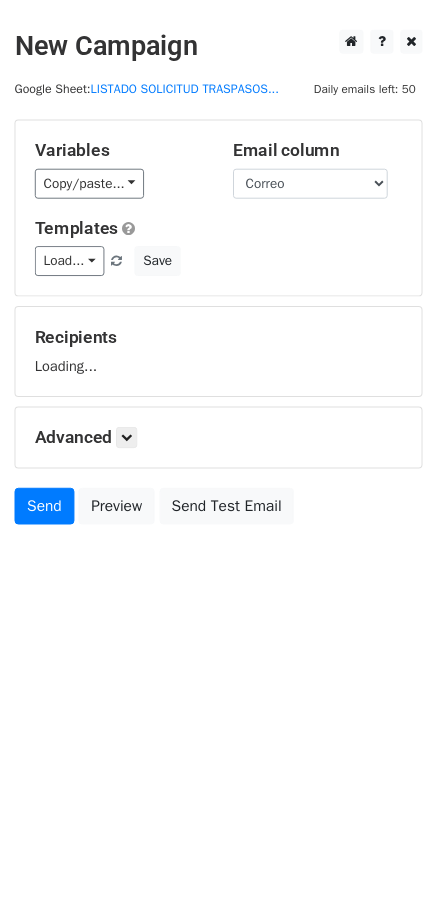 scroll, scrollTop: 0, scrollLeft: 0, axis: both 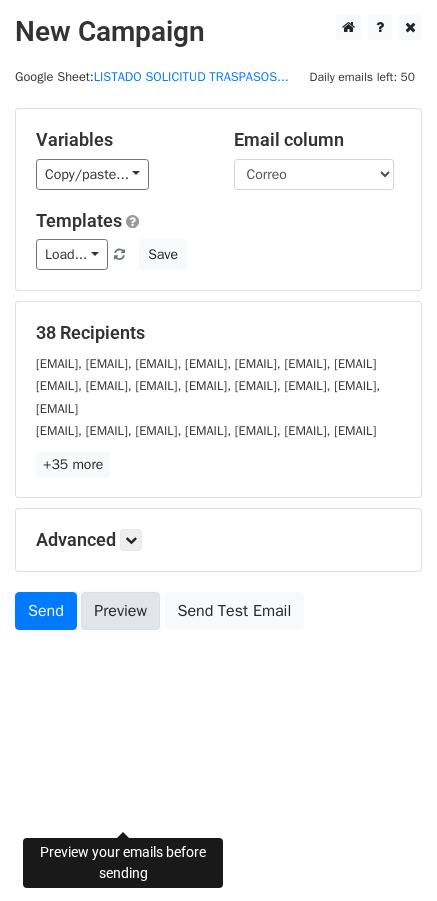 click on "Preview" at bounding box center [120, 611] 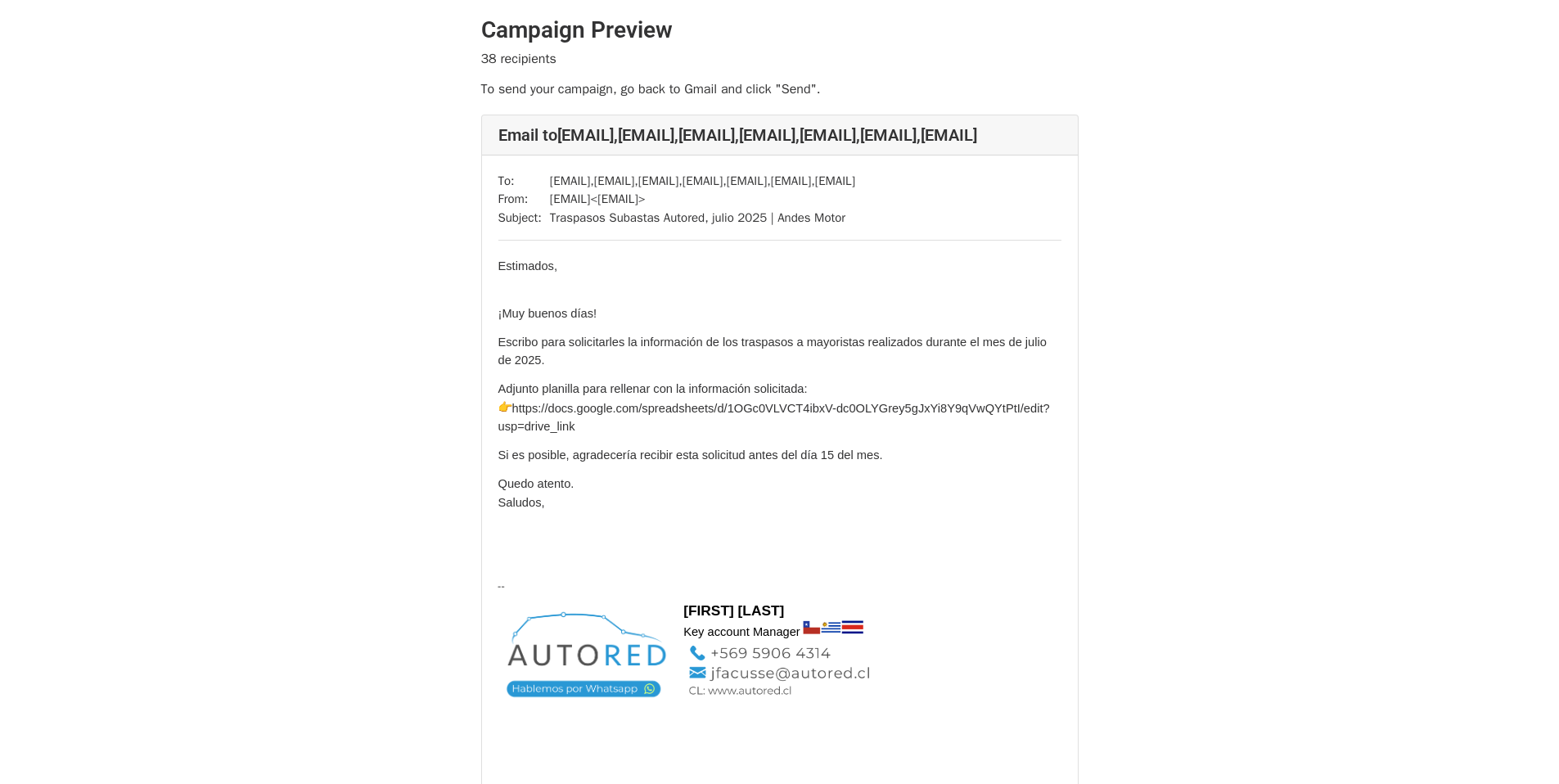 scroll, scrollTop: 0, scrollLeft: 0, axis: both 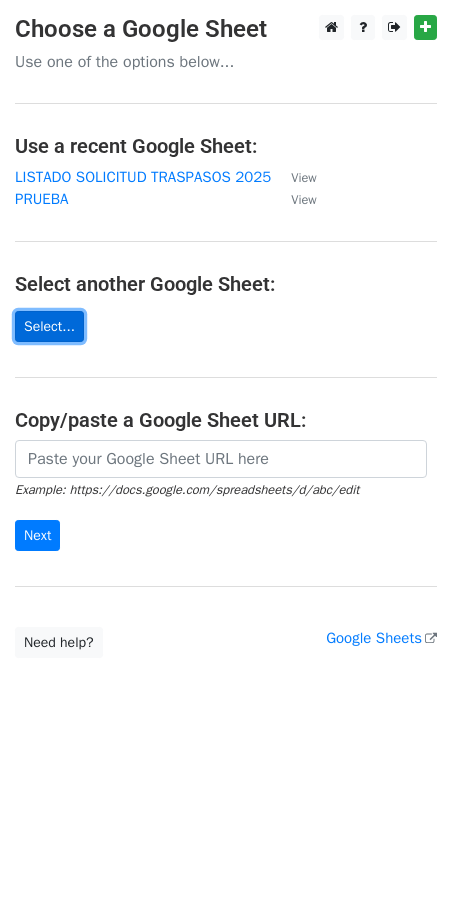 click on "Select..." at bounding box center (49, 326) 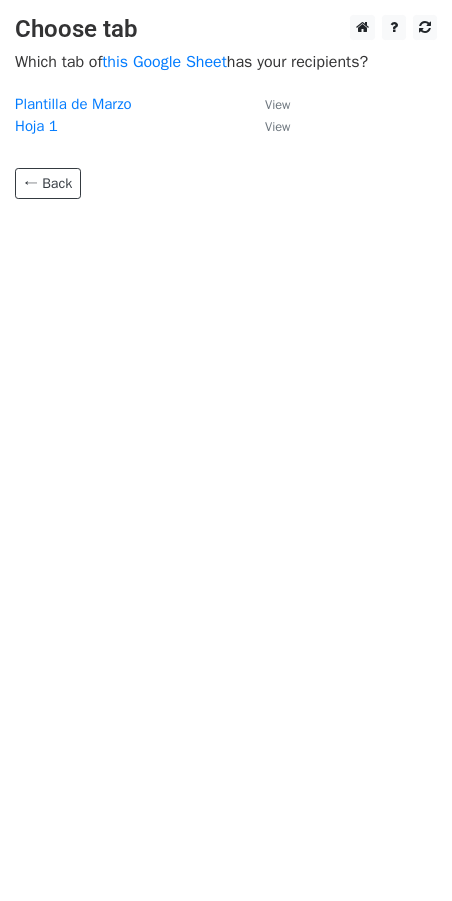 scroll, scrollTop: 0, scrollLeft: 0, axis: both 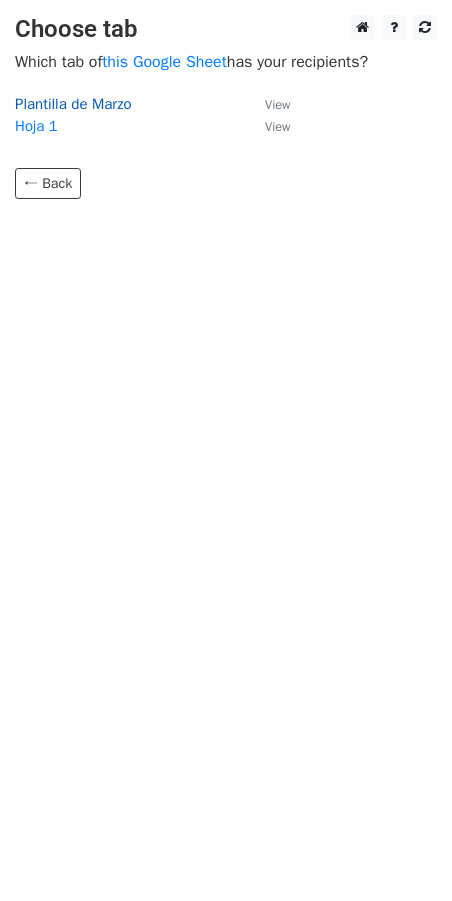 click on "Plantilla de Marzo" at bounding box center (73, 104) 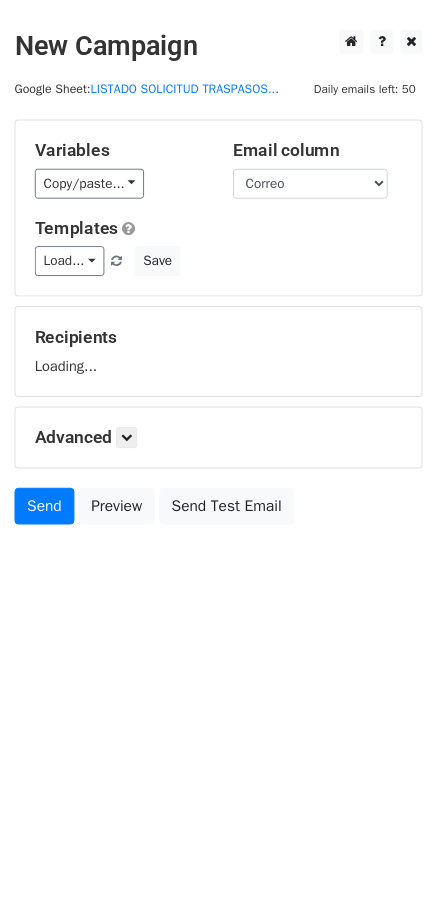 scroll, scrollTop: 0, scrollLeft: 0, axis: both 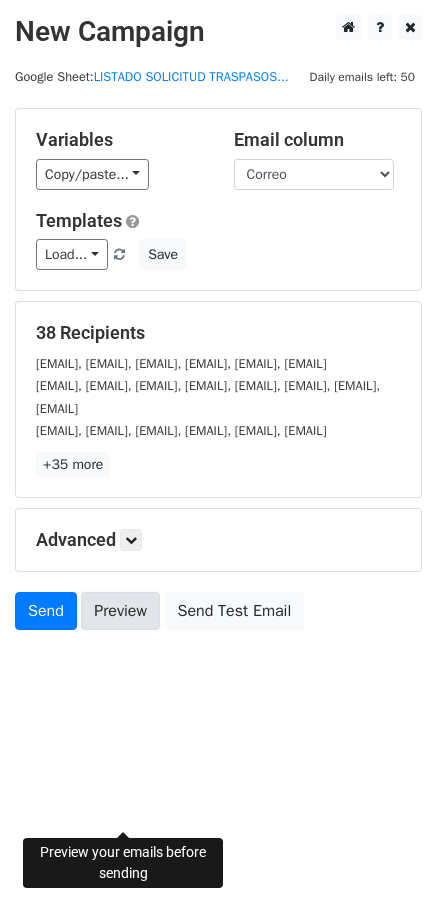 click on "Preview" at bounding box center (120, 611) 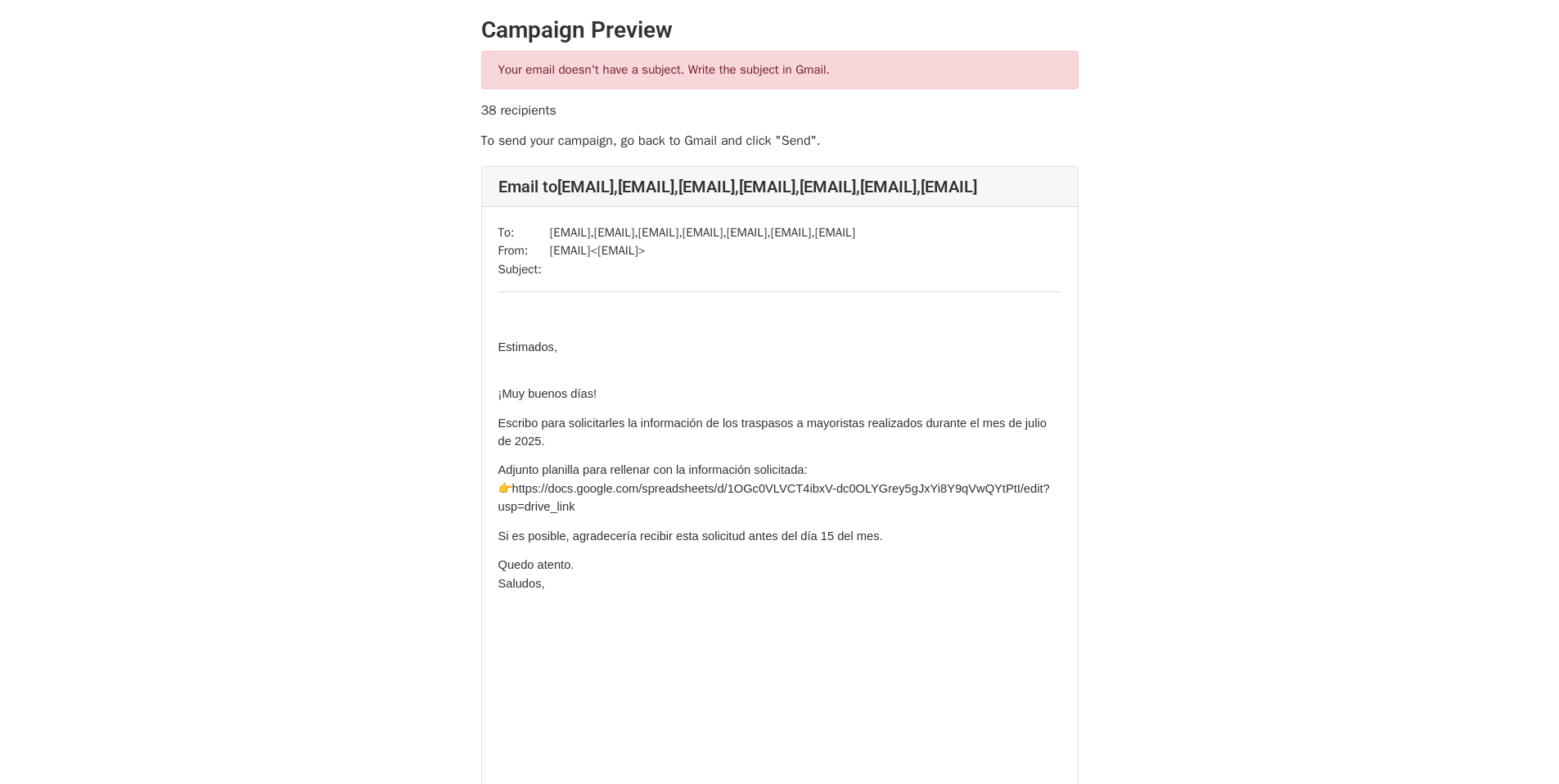 scroll, scrollTop: 0, scrollLeft: 0, axis: both 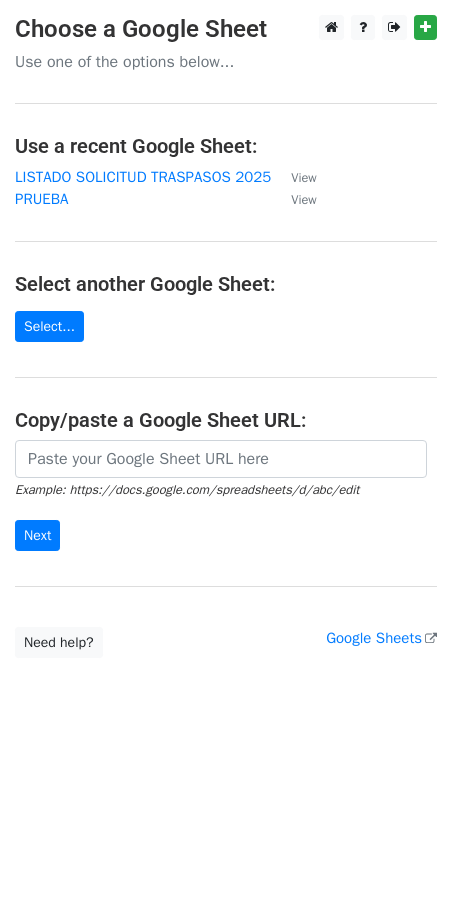 click on "Choose a Google Sheet
Use one of the options below...
Use a recent Google Sheet:
LISTADO SOLICITUD TRASPASOS 2025
View
PRUEBA
View
Select another Google Sheet:
Select...
Copy/paste a Google Sheet URL:
Example:
https://docs.google.com/spreadsheets/d/abc/edit
Next
Google Sheets
Need help?
Help
×
Why do I need to copy/paste a Google Sheet URL?
Normally, MergeMail would show you a list of your Google Sheets to choose from, but because you didn't allow MergeMail access to your Google Drive, it cannot show you a list of your Google Sheets. You can read more about permissions in our  support pages .
If you'd like to see a list of your Google Sheets, you'll need to  sign out of MergeMail  and then sign back in and allow access to your Google Drive.
Are your recipients in a CSV or Excel file?
Import your CSV or Excel file into a Google Sheet
Read our" at bounding box center (226, 336) 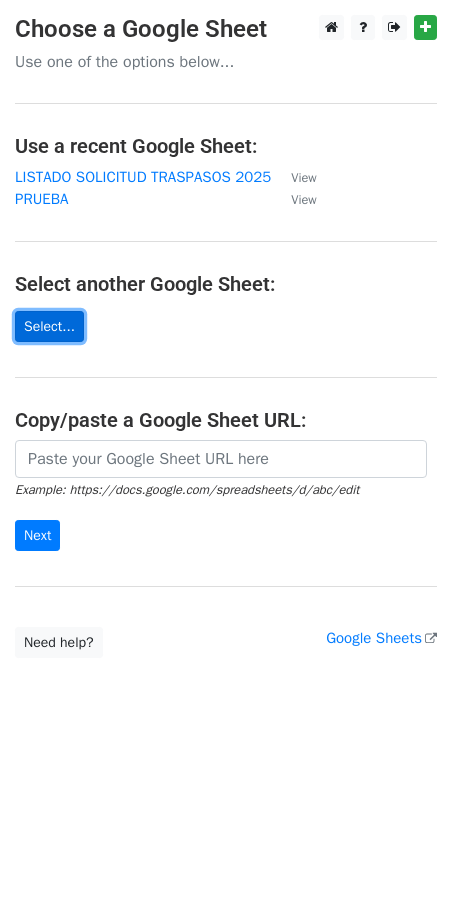 click on "Select..." at bounding box center (49, 326) 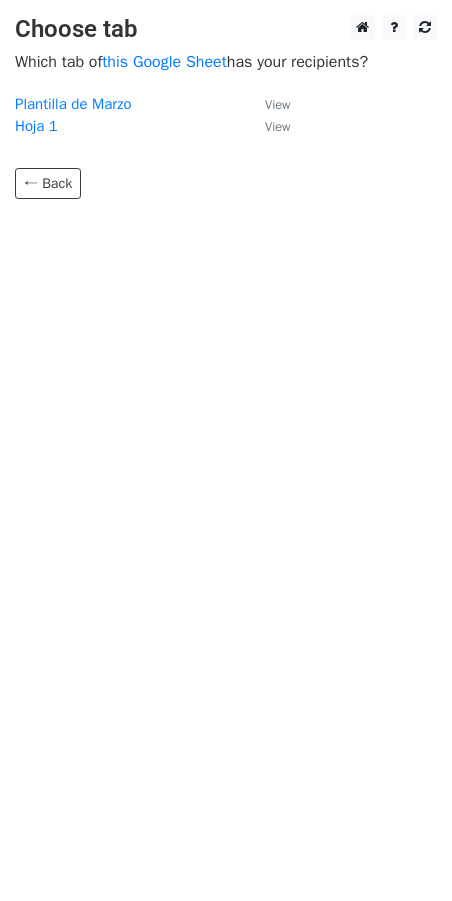 scroll, scrollTop: 0, scrollLeft: 0, axis: both 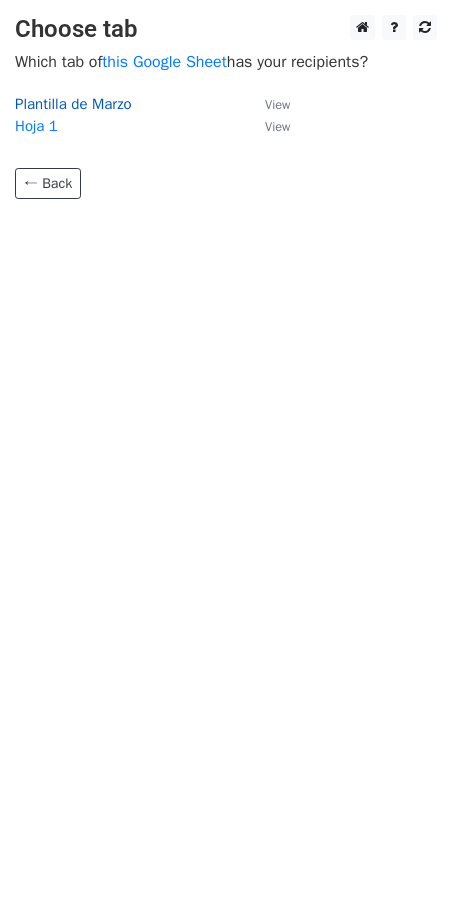 click on "Plantilla de Marzo" at bounding box center (73, 104) 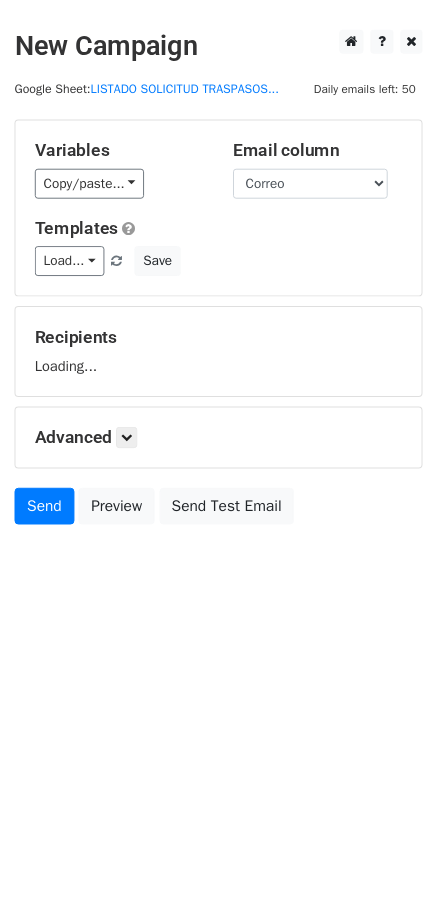 scroll, scrollTop: 0, scrollLeft: 0, axis: both 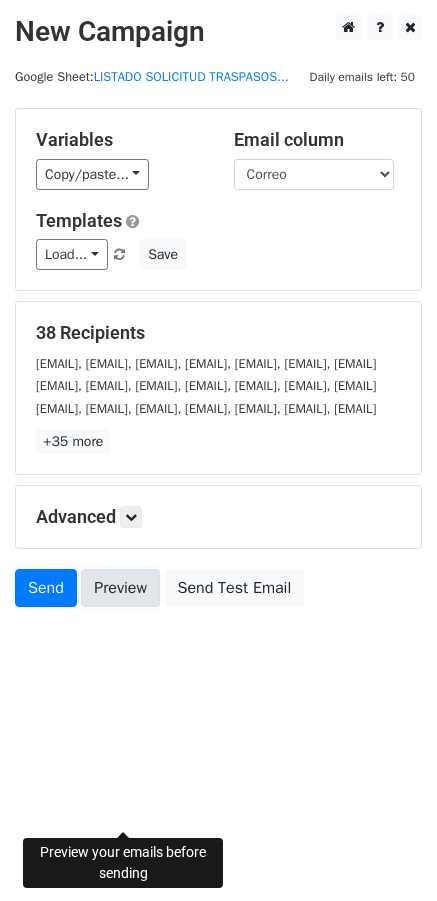 click on "Preview" at bounding box center (120, 588) 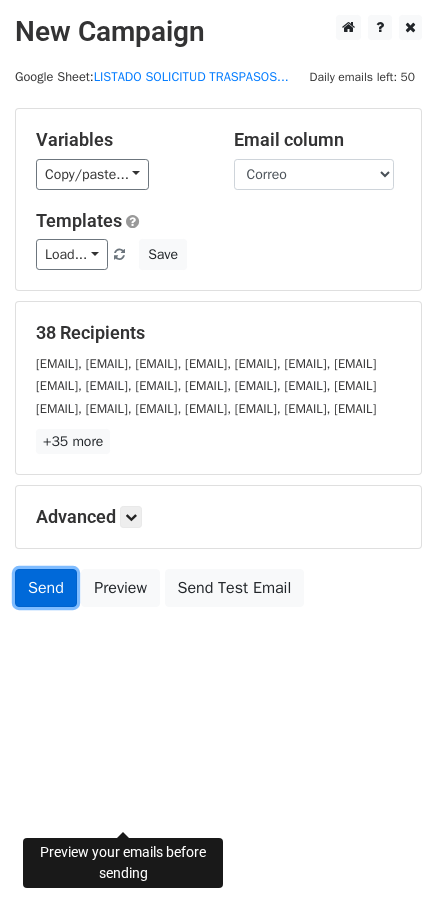 click on "Send" at bounding box center (46, 588) 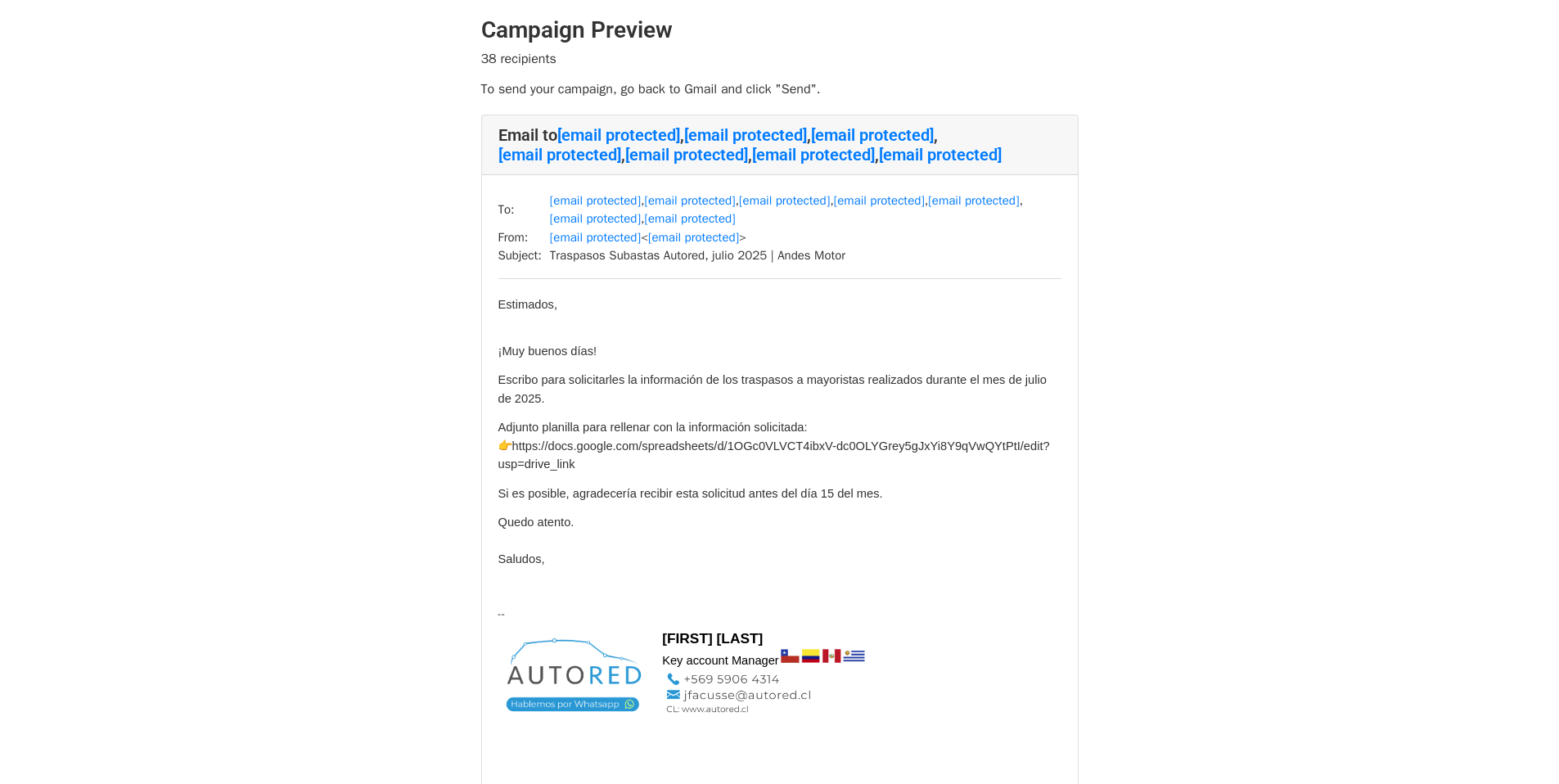 scroll, scrollTop: 0, scrollLeft: 0, axis: both 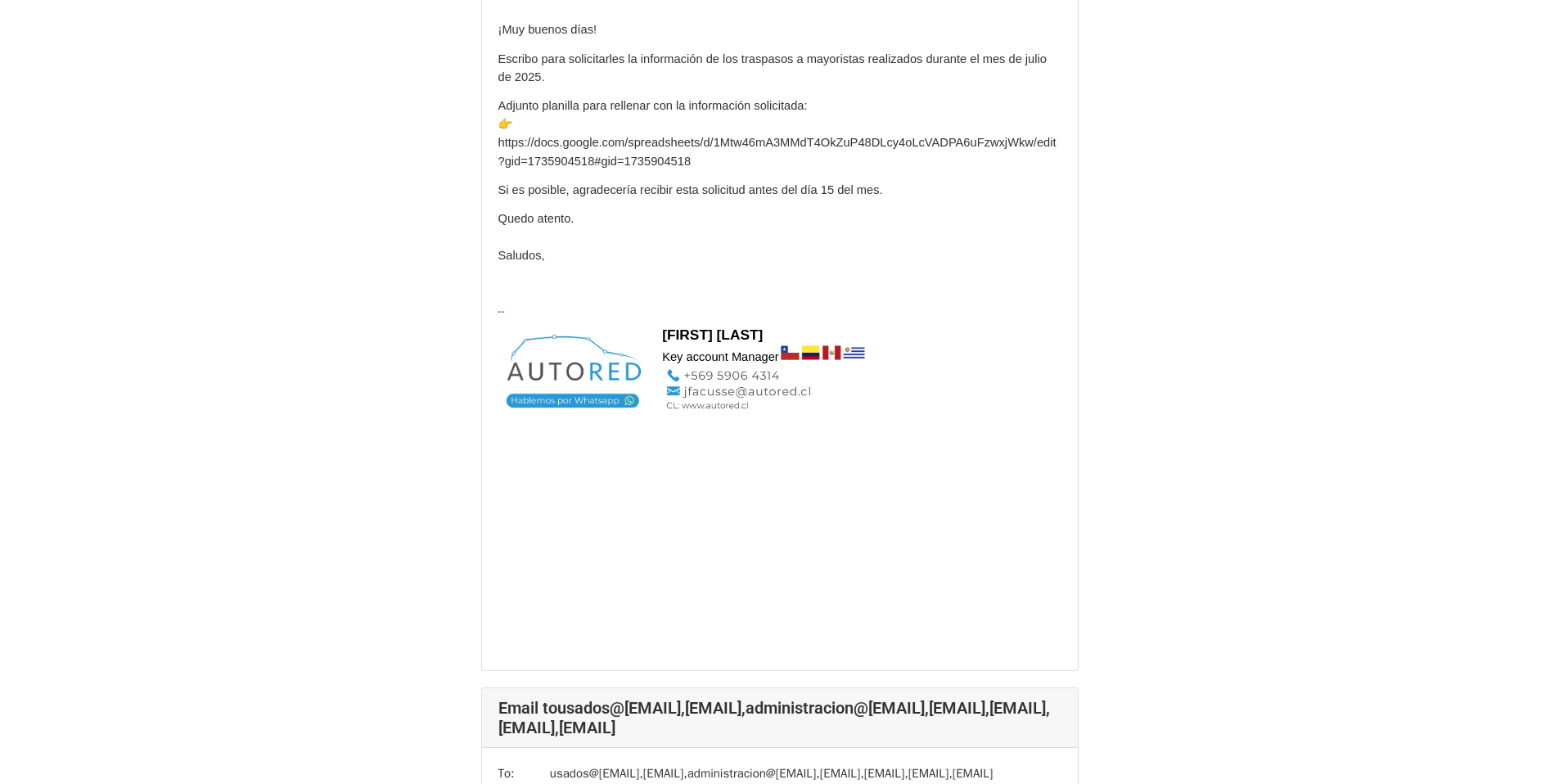 drag, startPoint x: 719, startPoint y: 313, endPoint x: 475, endPoint y: 299, distance: 244.40131 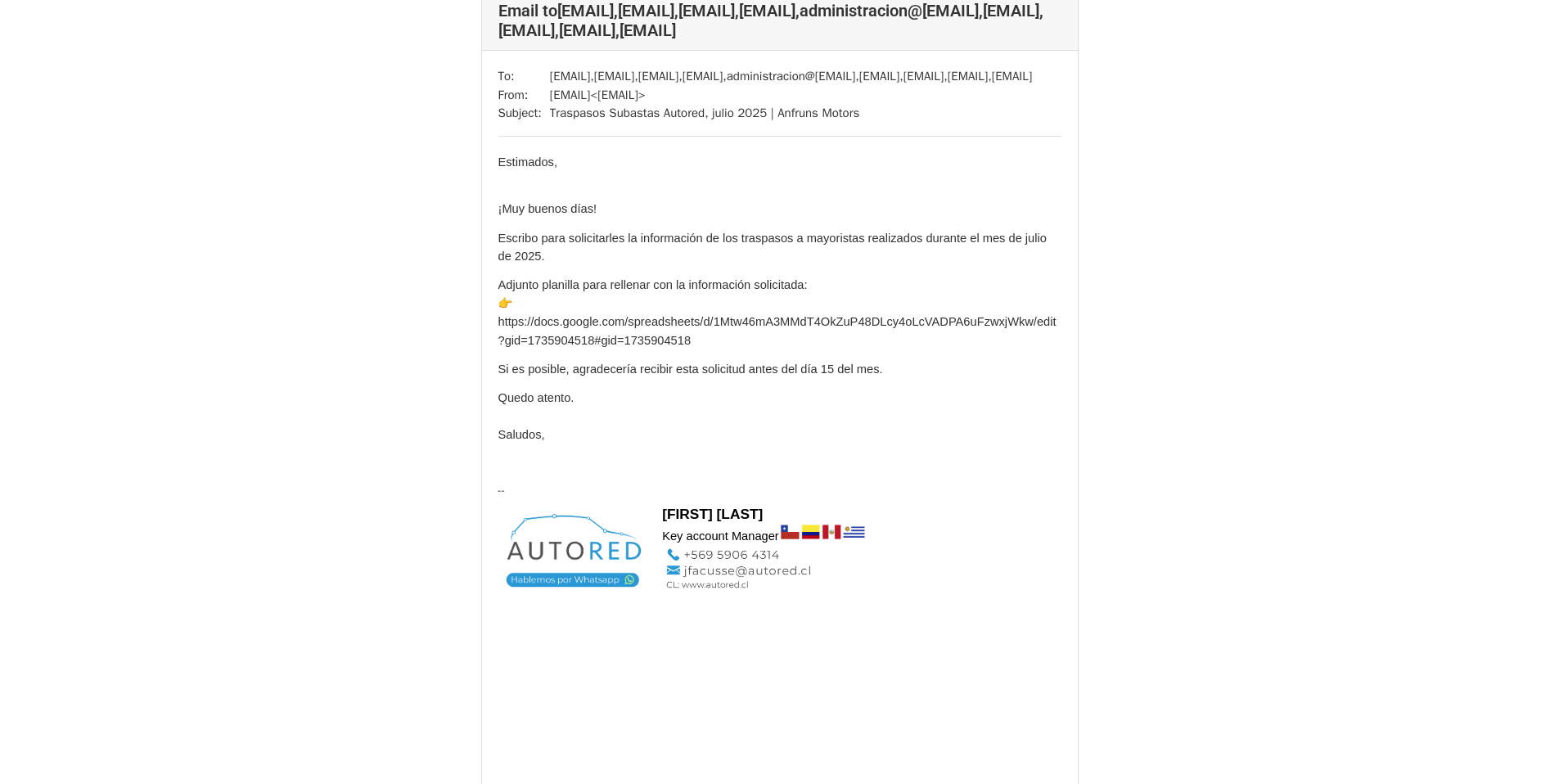 scroll, scrollTop: 985, scrollLeft: 0, axis: vertical 